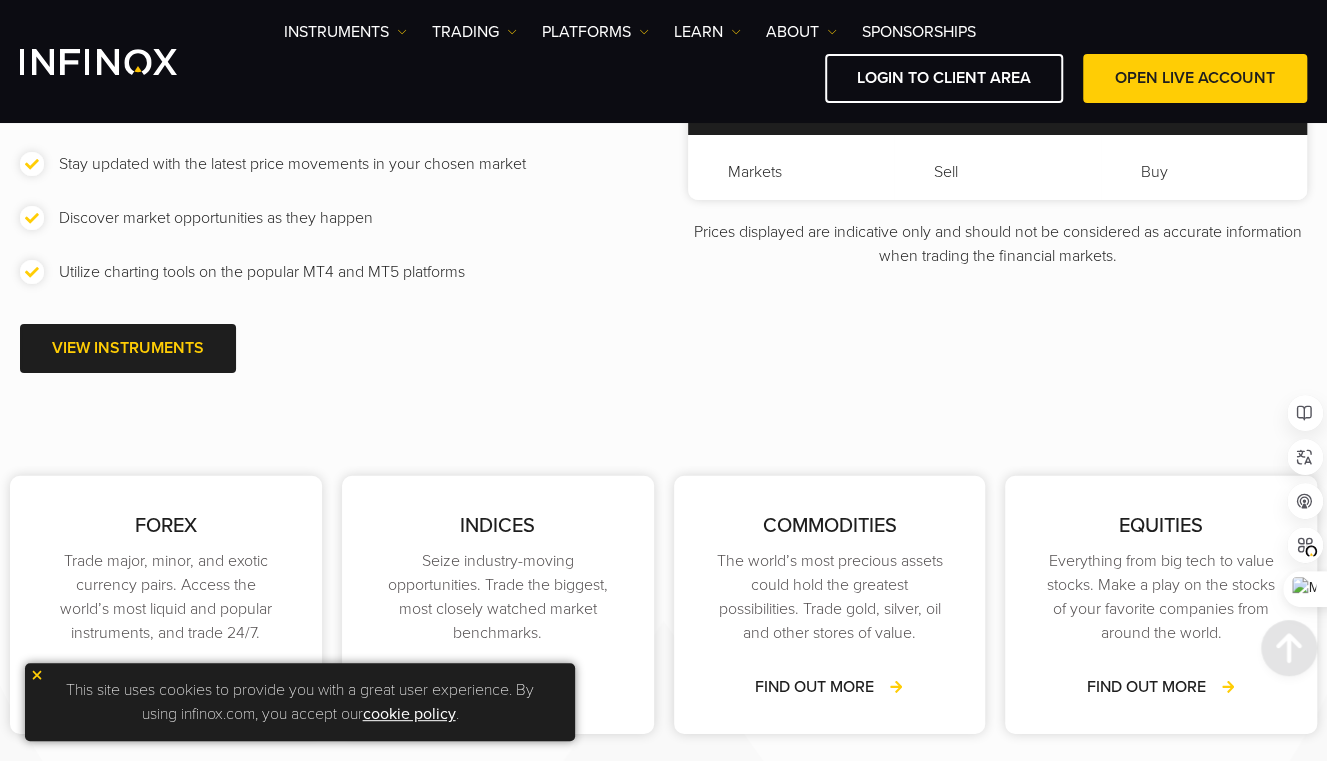 scroll, scrollTop: 0, scrollLeft: 0, axis: both 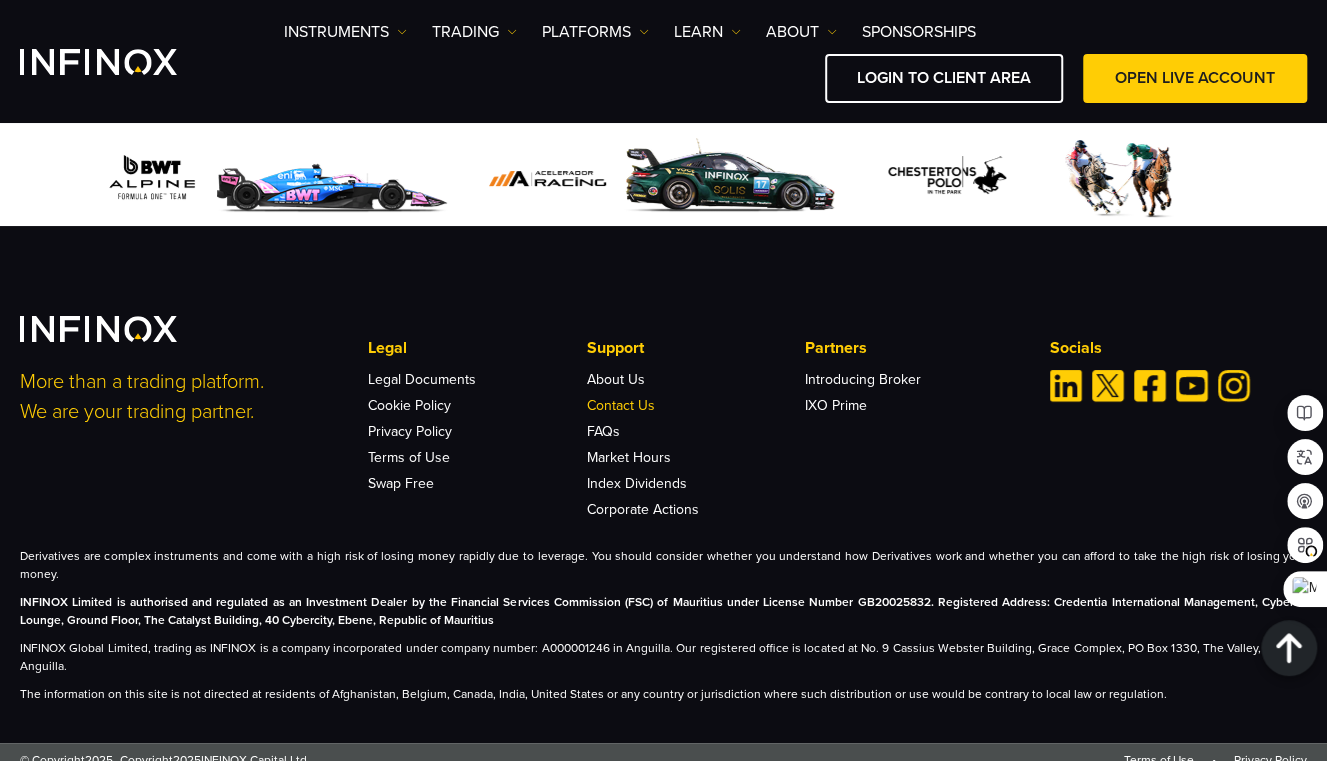 click on "Contact Us" at bounding box center [621, 405] 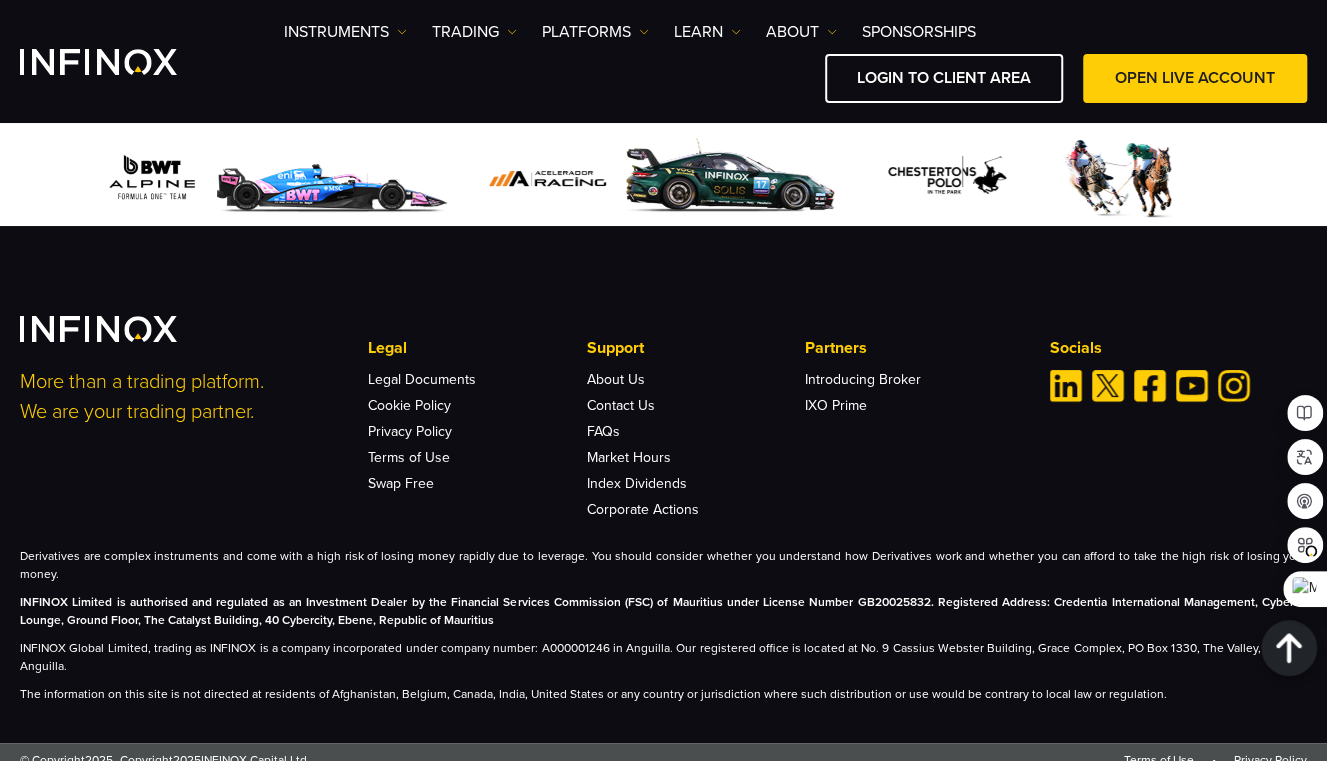 click at bounding box center [98, 62] 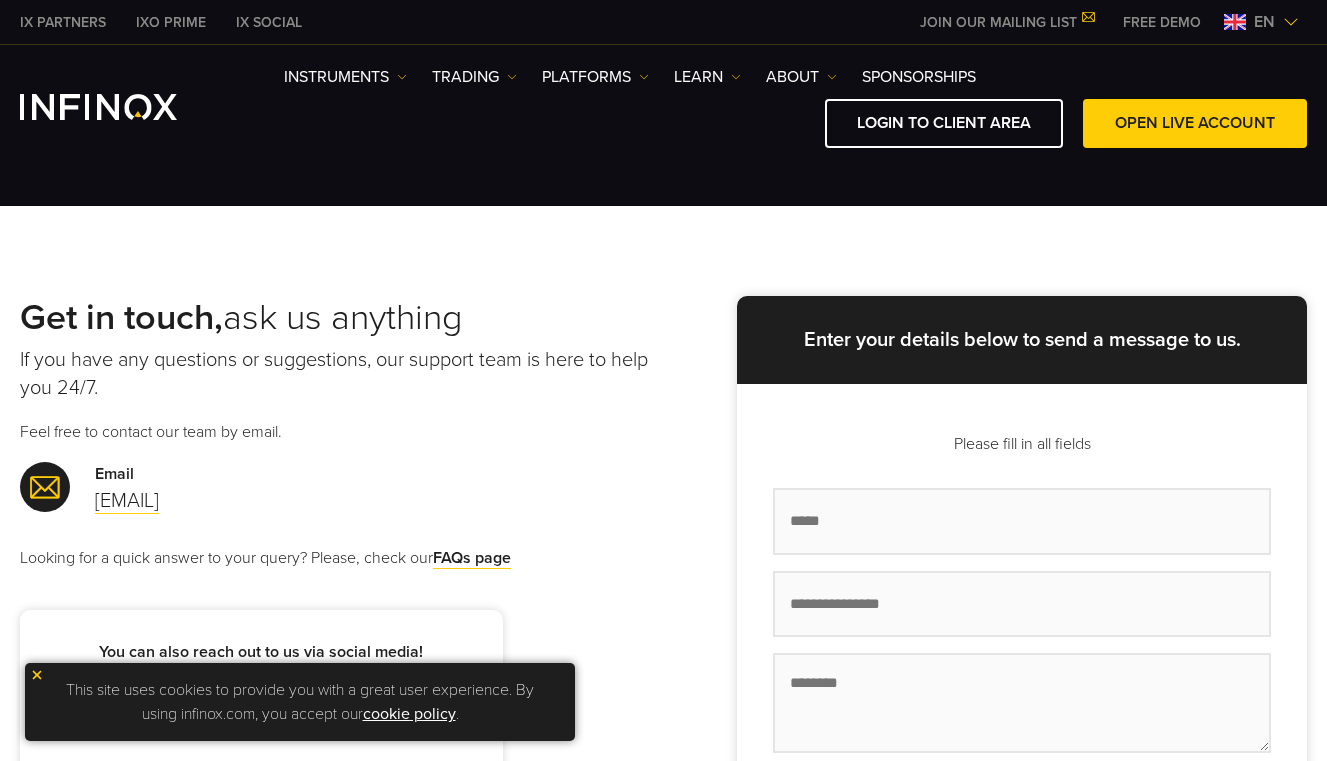 scroll, scrollTop: 0, scrollLeft: 0, axis: both 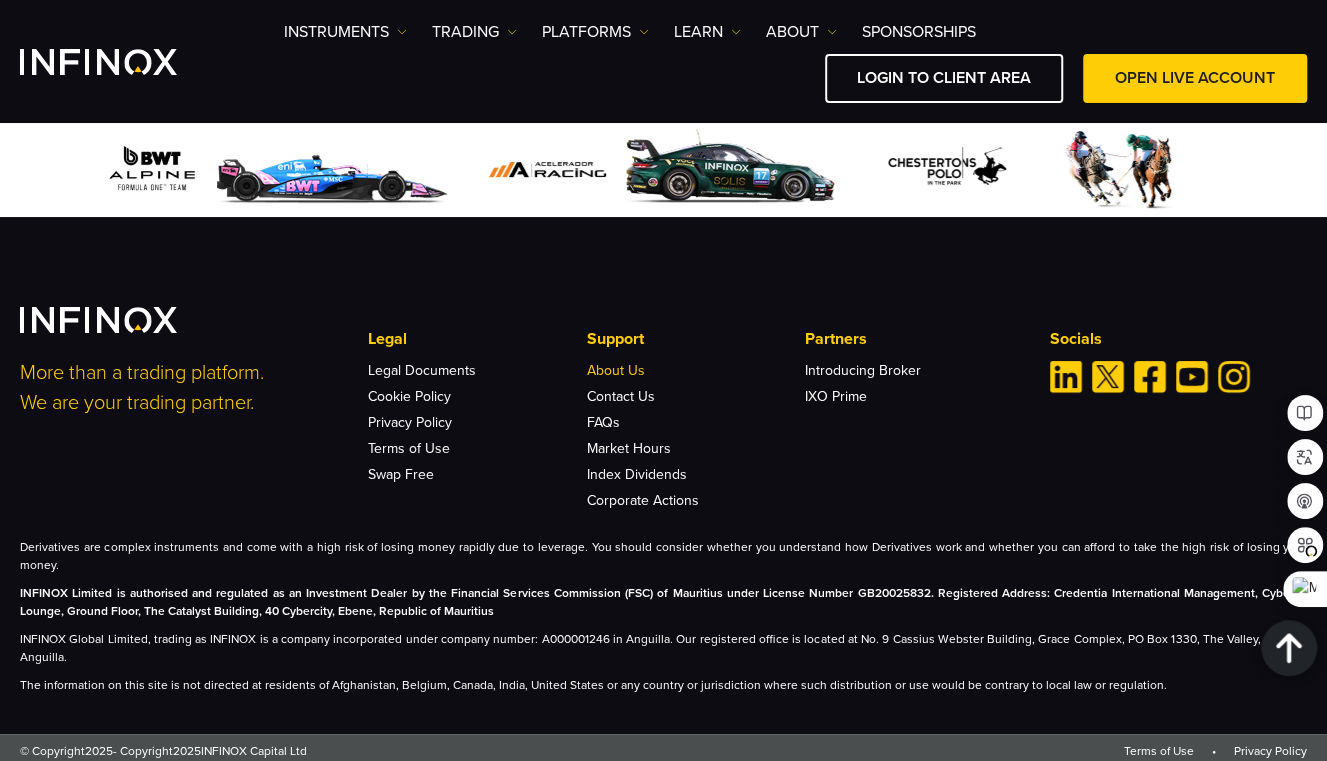 click on "About Us" at bounding box center [616, 370] 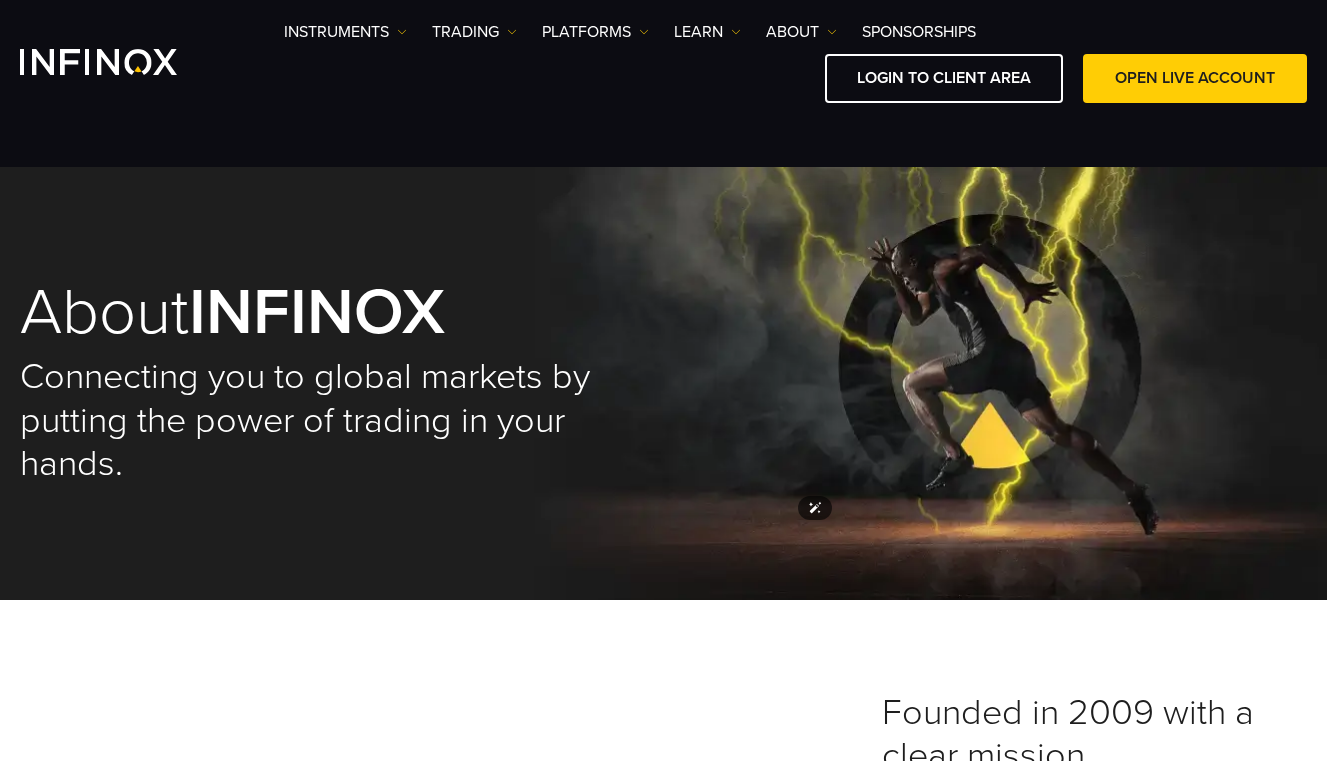 scroll, scrollTop: 1666, scrollLeft: 0, axis: vertical 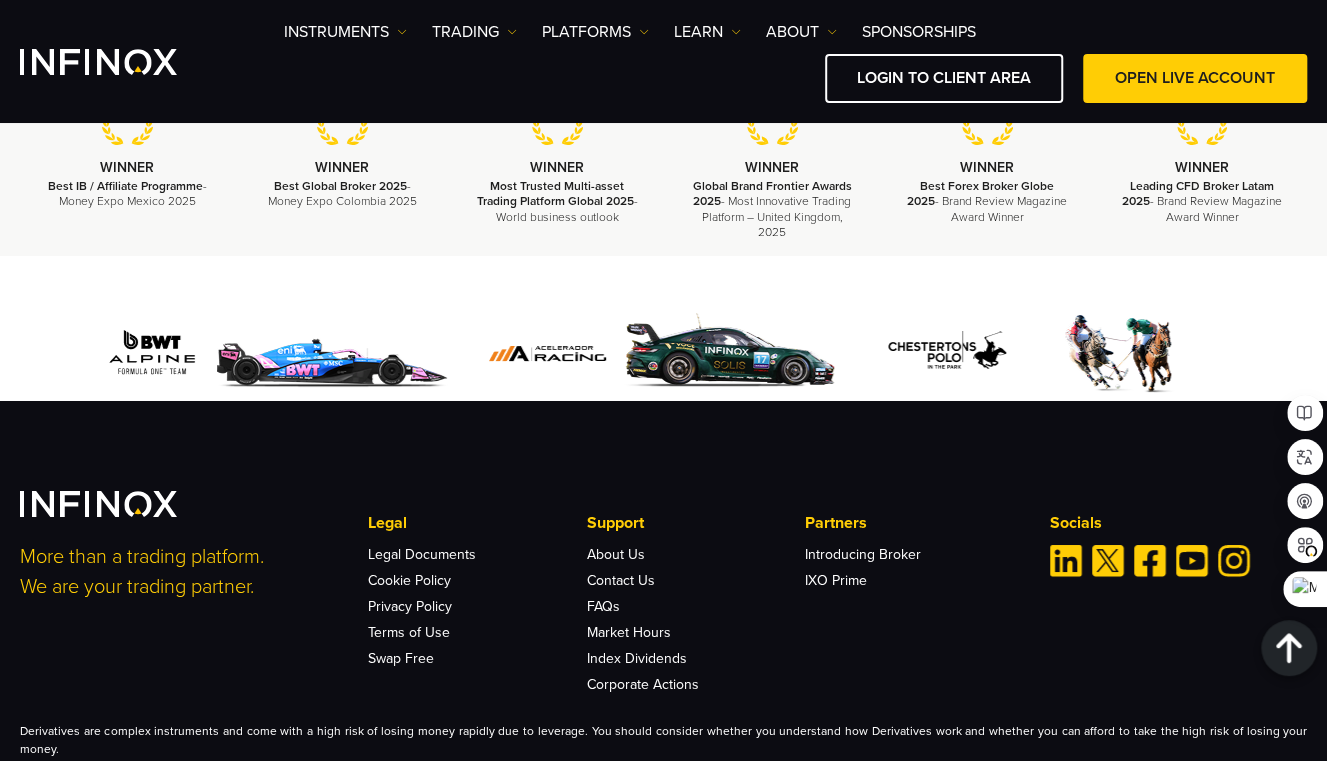 drag, startPoint x: 491, startPoint y: 609, endPoint x: 401, endPoint y: 607, distance: 90.02222 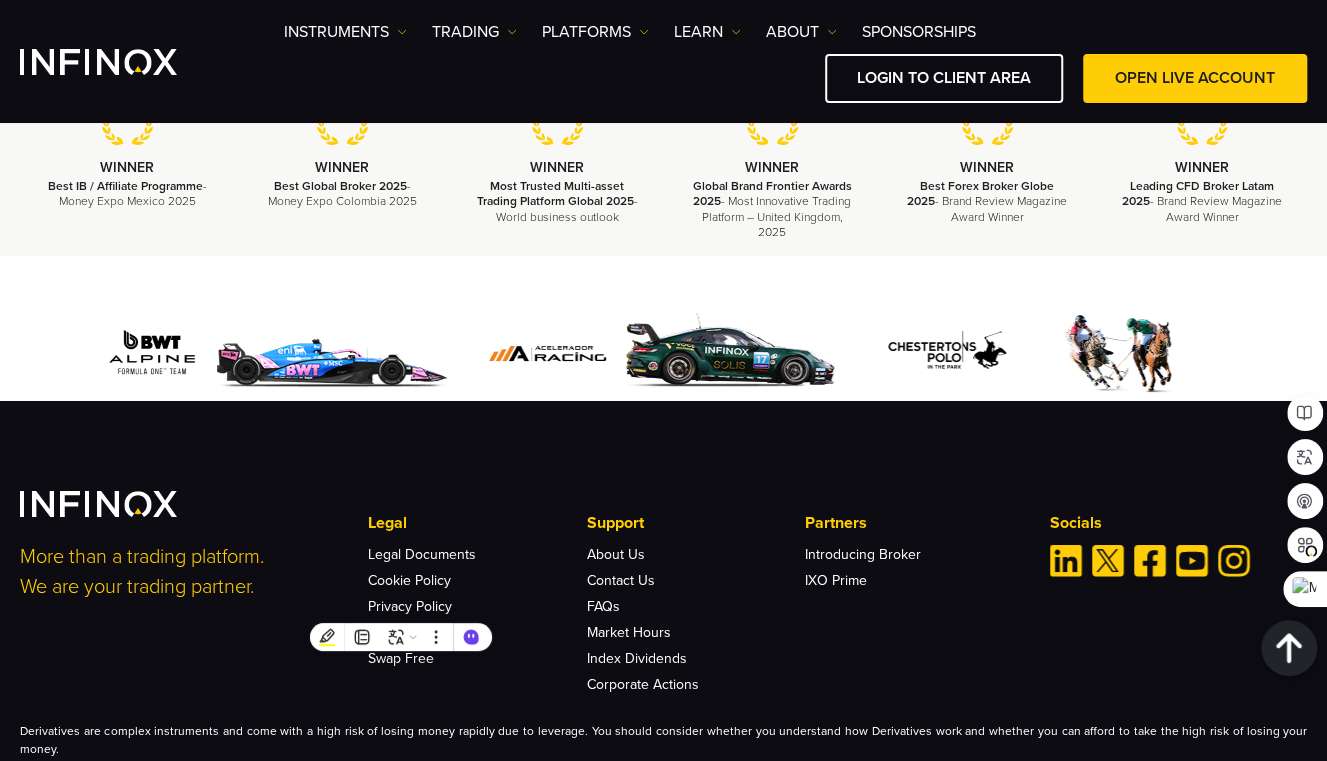 scroll, scrollTop: 0, scrollLeft: 0, axis: both 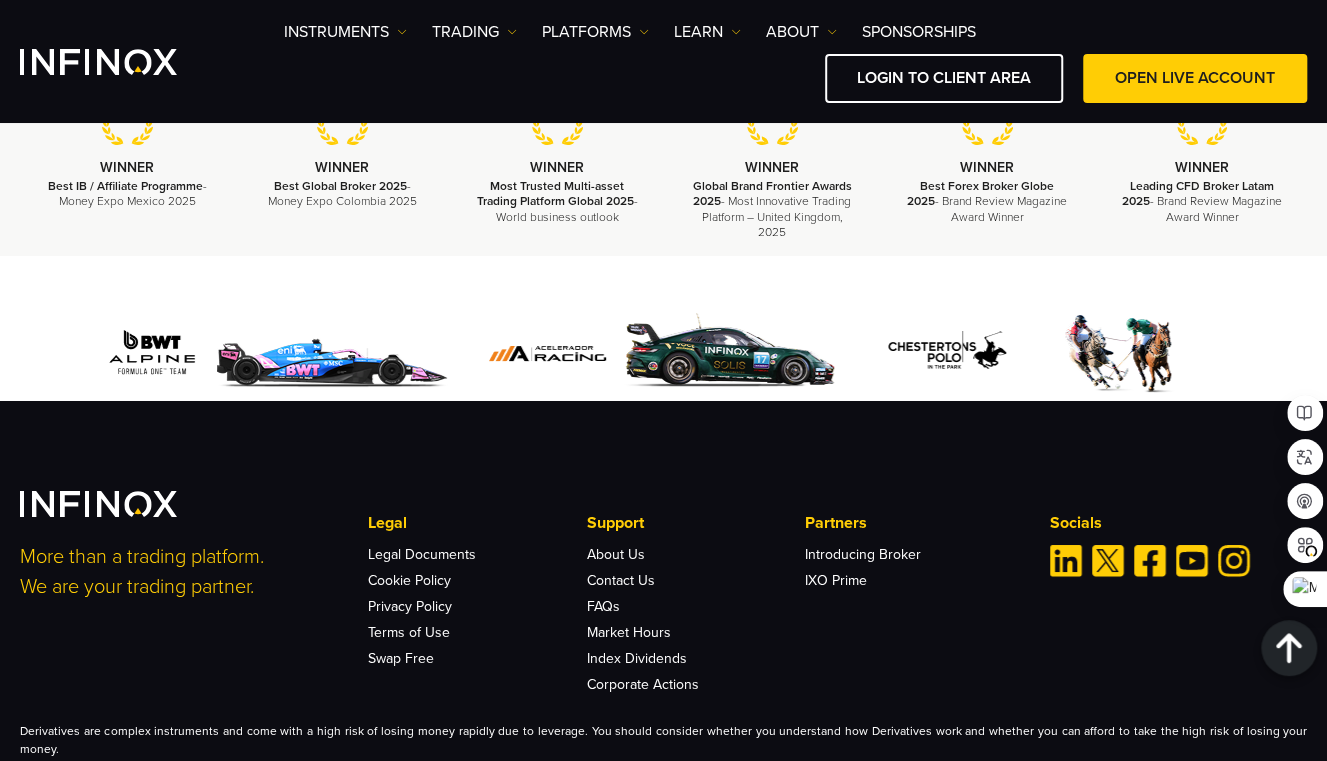 click on "INFINOX Global Limited, trading as INFINOX is a company incorporated under company number: A000001246 in Anguilla. Our registered office is located at No. 9 Cassius Webster Building, Grace Complex, PO Box 1330, The Valley, AI-2640 Anguilla." at bounding box center [663, 832] 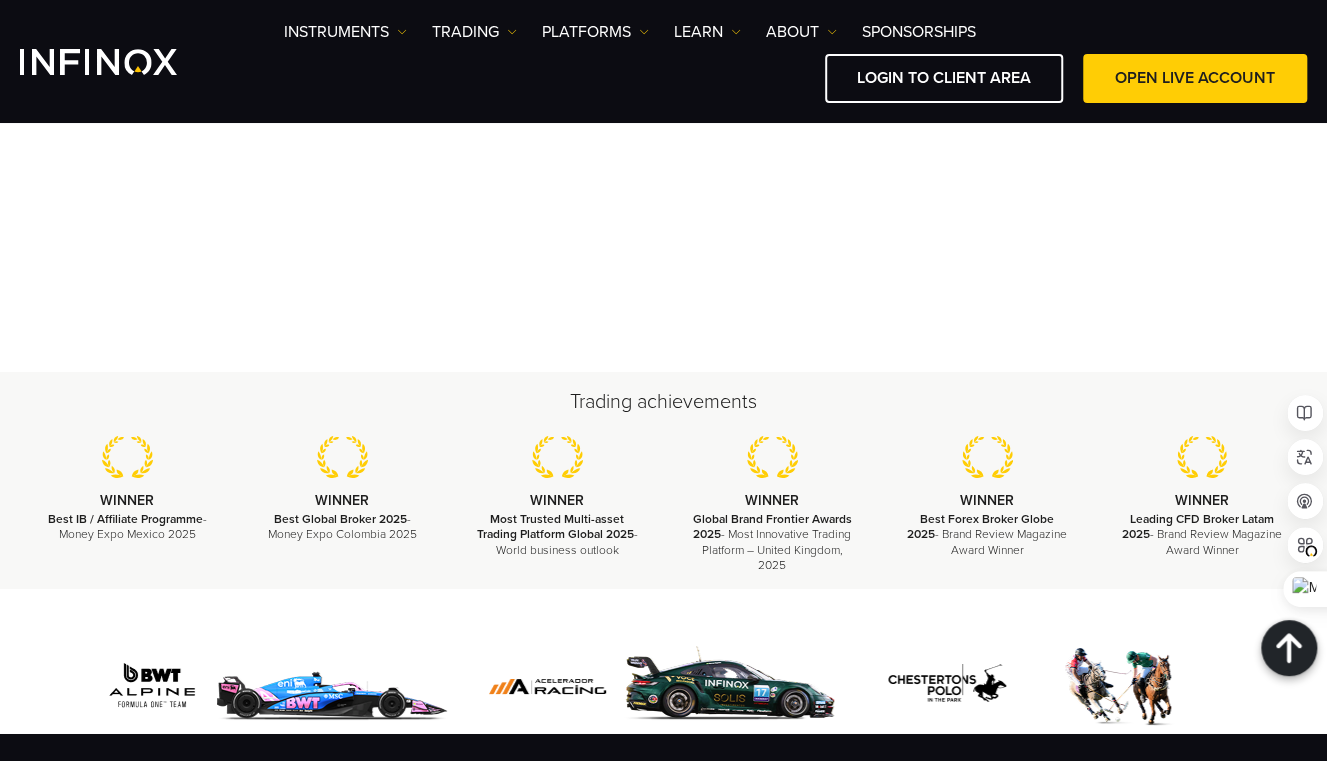 scroll, scrollTop: 7532, scrollLeft: 0, axis: vertical 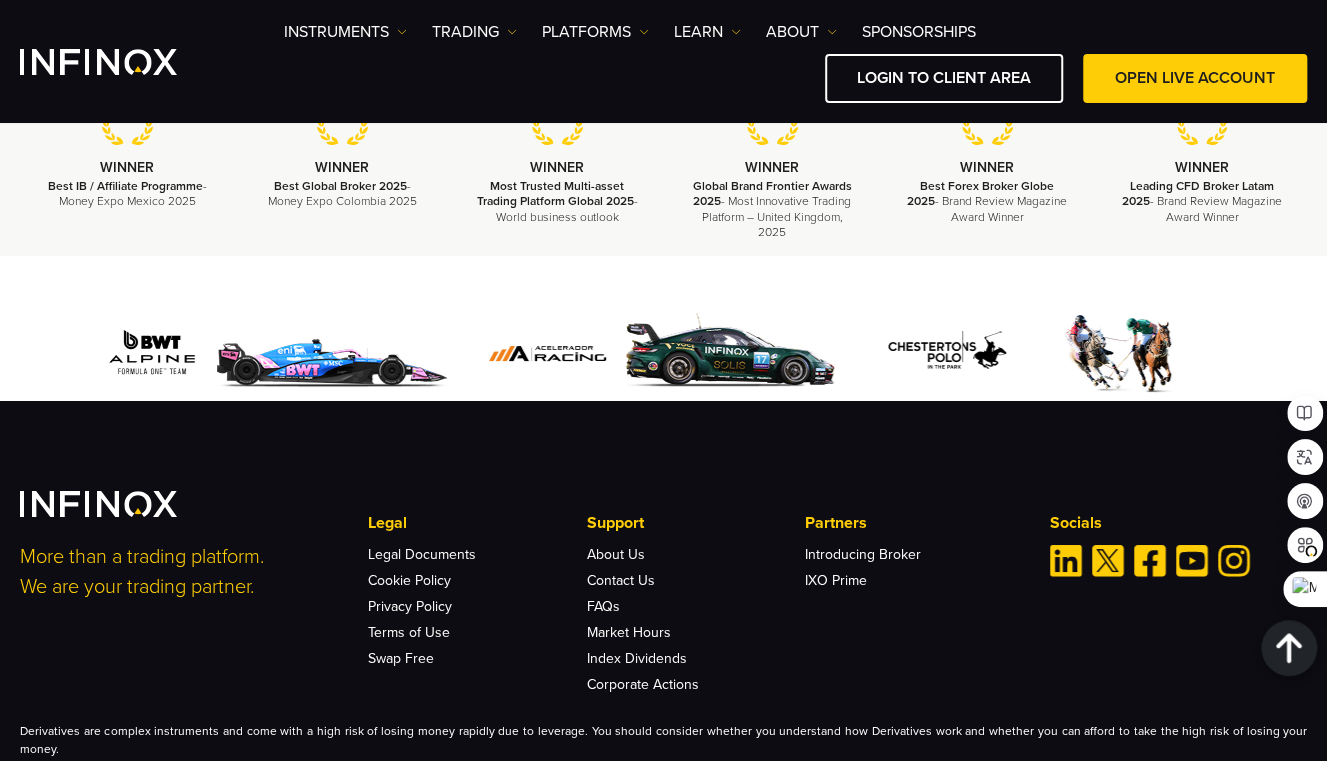 click on "INFINOX Limited is authorised and regulated as an Investment Dealer by the Financial Services Commission (FSC) of Mauritius under License Number GB20025832. Registered Address: Credentia International Management, Cyberati Lounge, Ground Floor, The Catalyst Building, 40 Cybercity, Ebene, Republic of Mauritius" at bounding box center [663, 786] 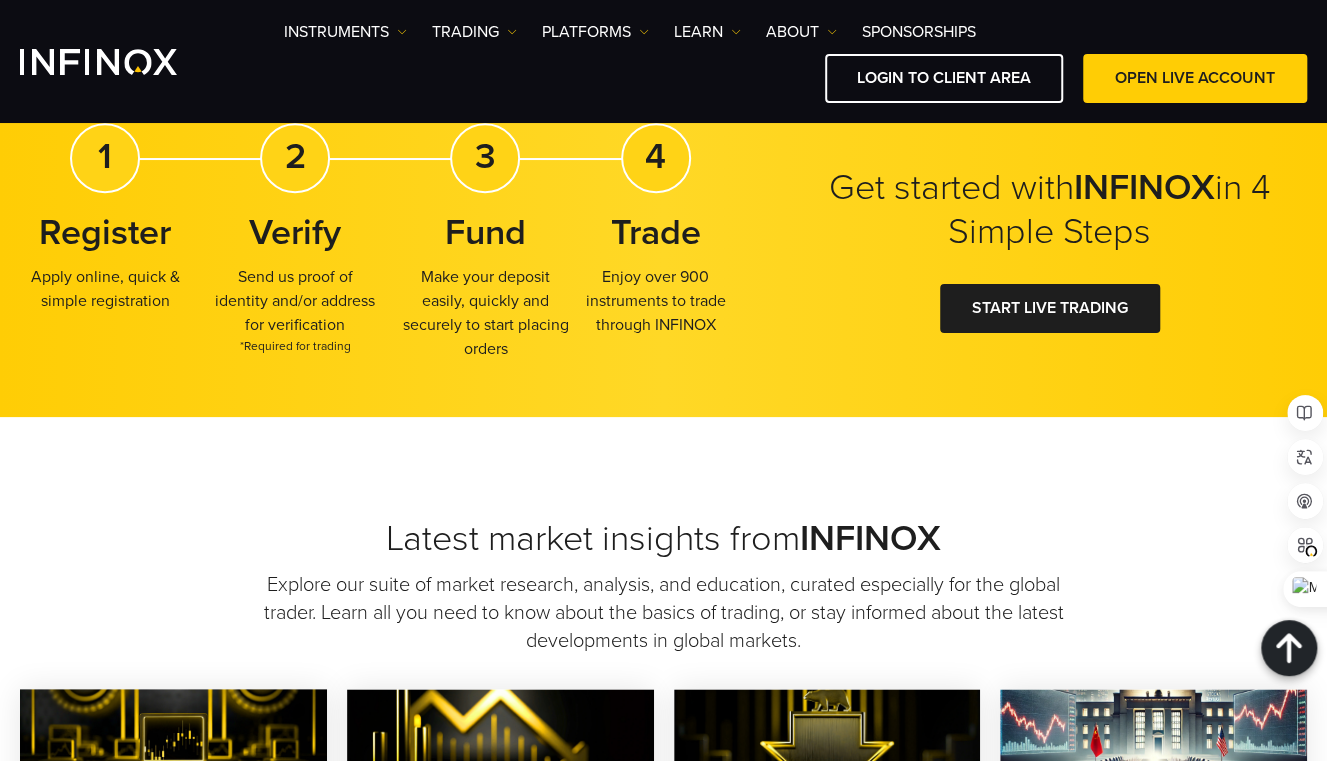 scroll, scrollTop: 4532, scrollLeft: 0, axis: vertical 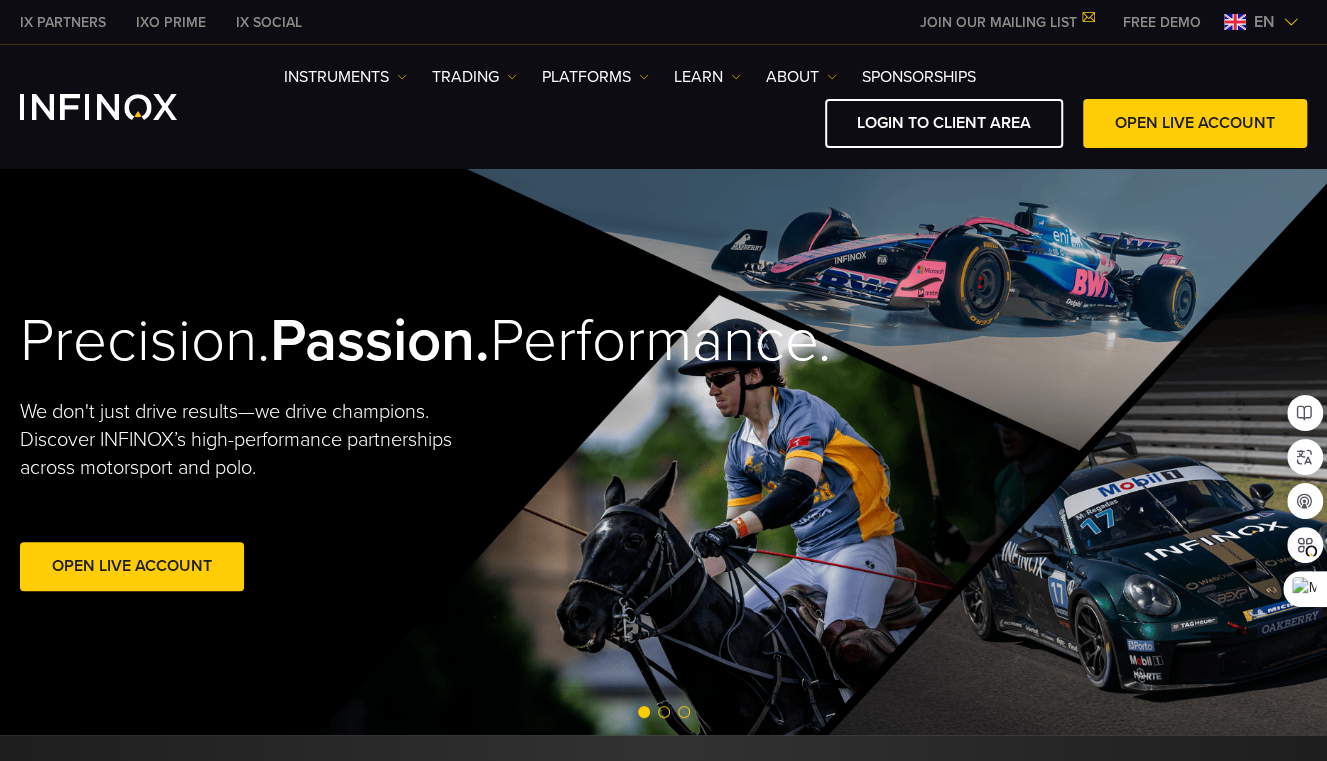 click on "en" at bounding box center [1264, 22] 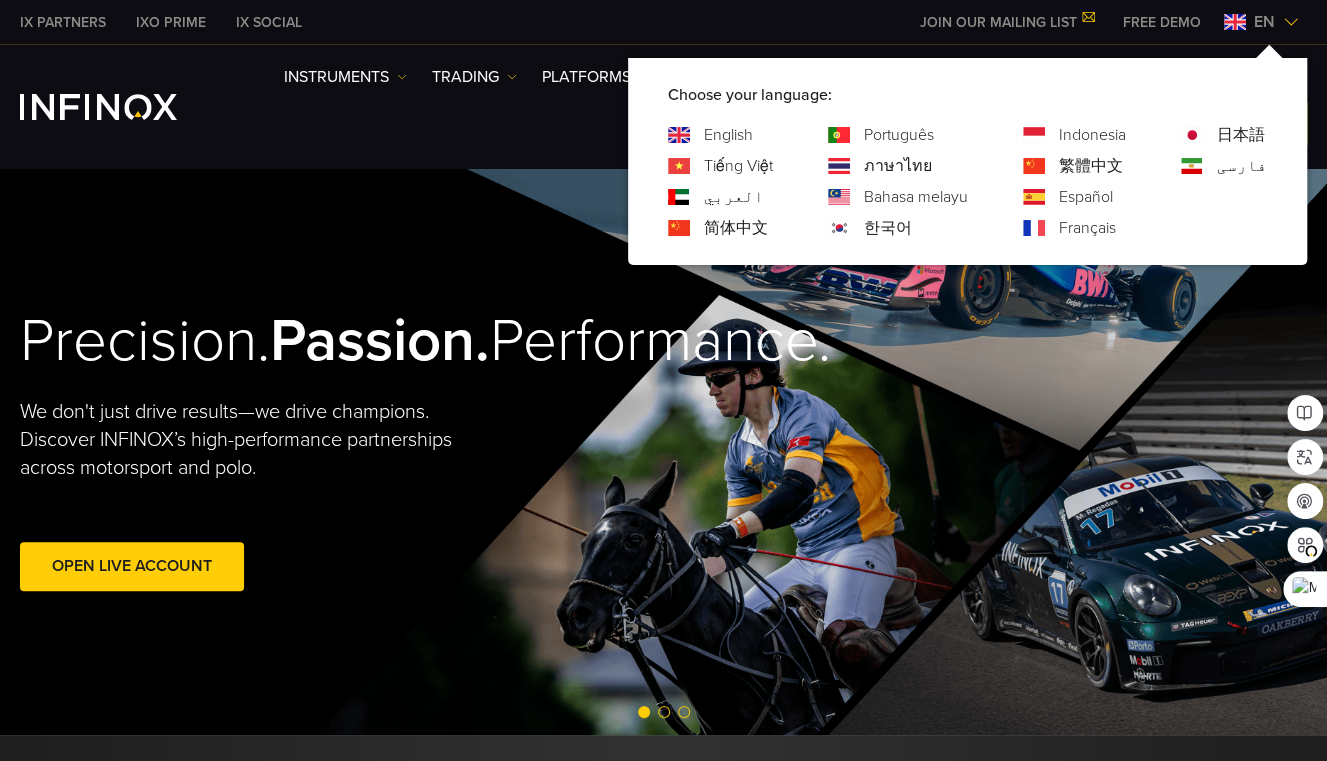 click on "繁體中文" at bounding box center (1091, 166) 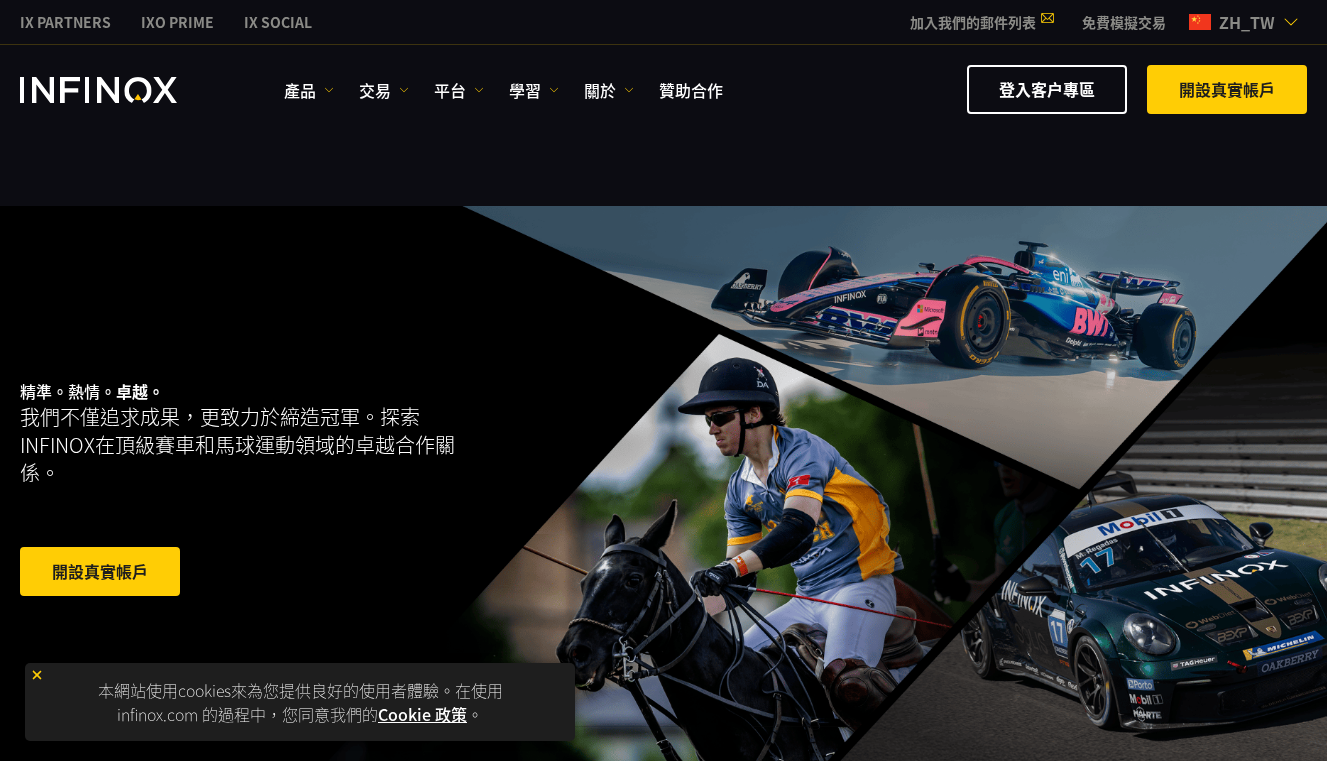 scroll, scrollTop: 333, scrollLeft: 0, axis: vertical 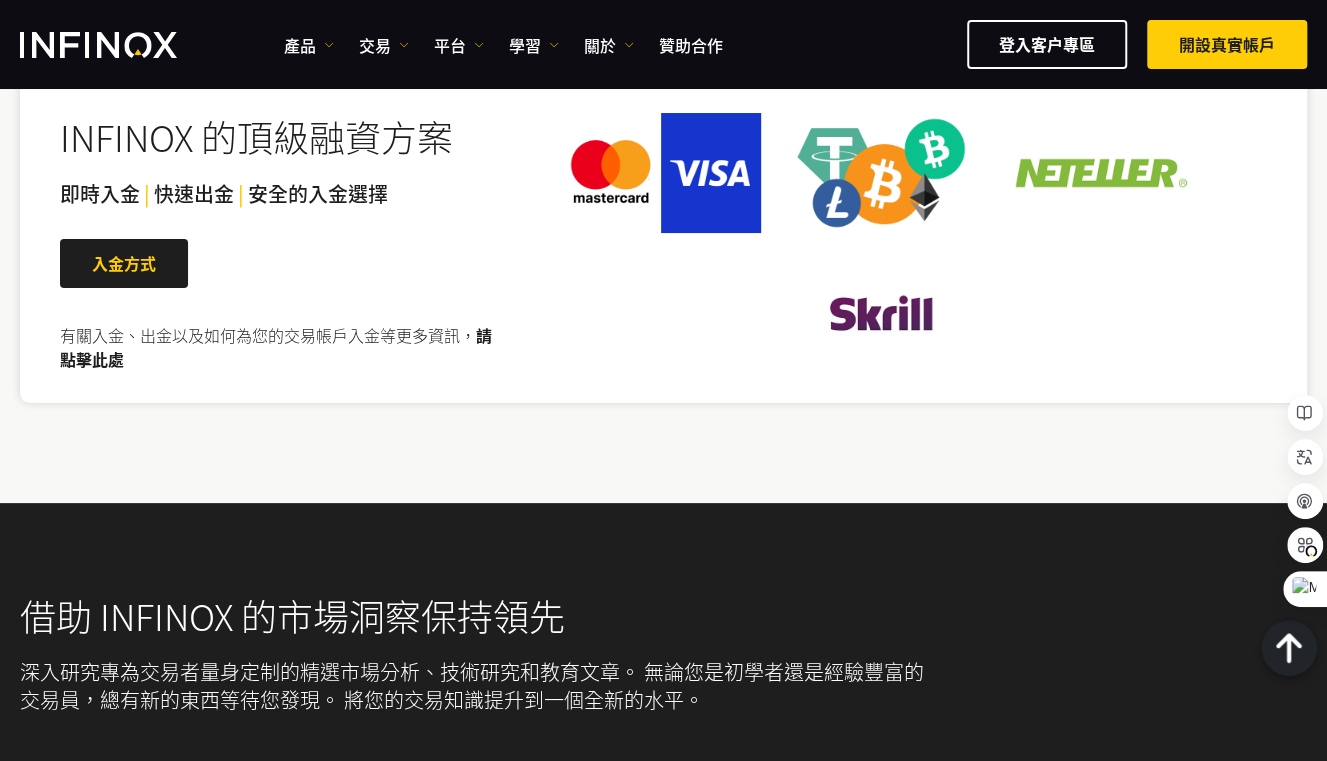 click on "借助 INFINOX 的市場洞察保持領先
深入研究專為交易者量身定制的精選市場分析、技術研究和教育文章。 無論您是初學者還是經驗豐富的交易員，總有新的東西等待您發現。 將您的交易知識提升到一個全新的水平。
研究分析
獲取最新的市場評論、技術分析和走勢預測。
投資教育
新聞報導" at bounding box center (663, 816) 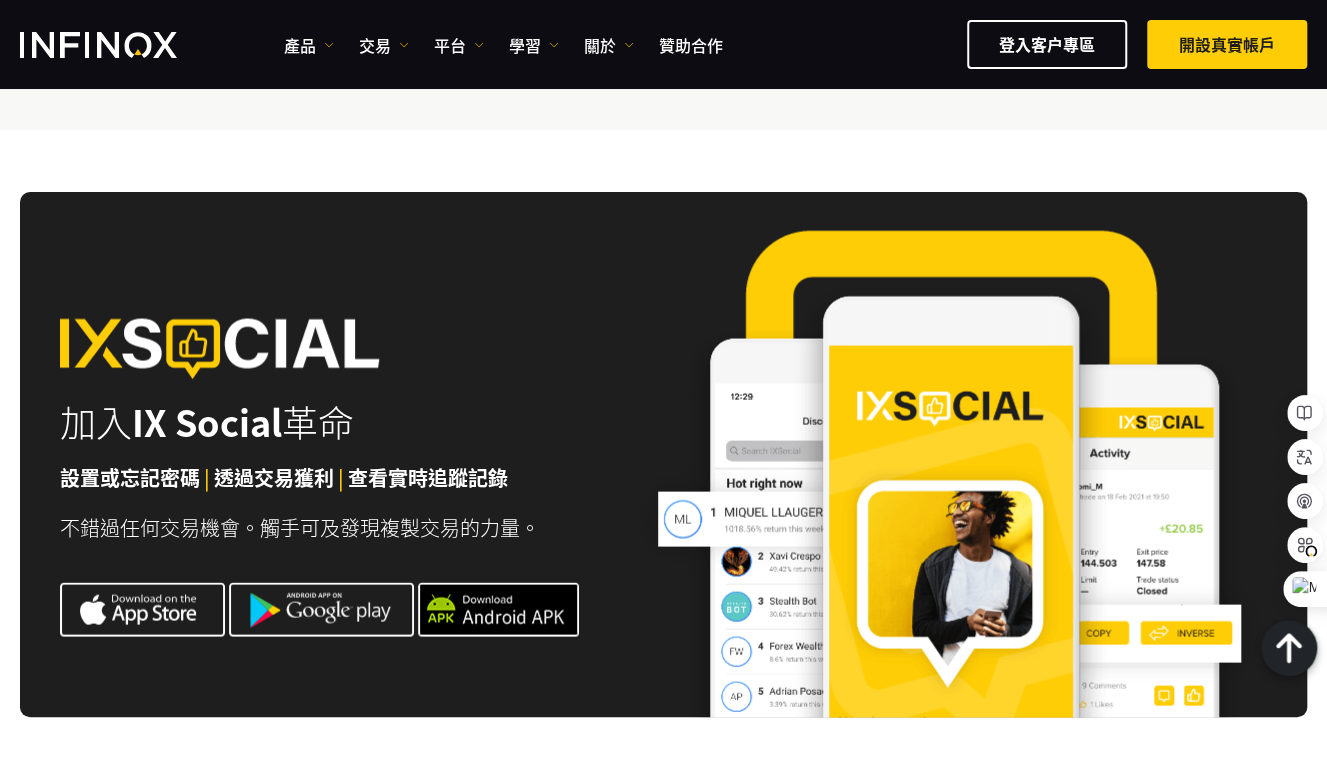 scroll, scrollTop: 6644, scrollLeft: 0, axis: vertical 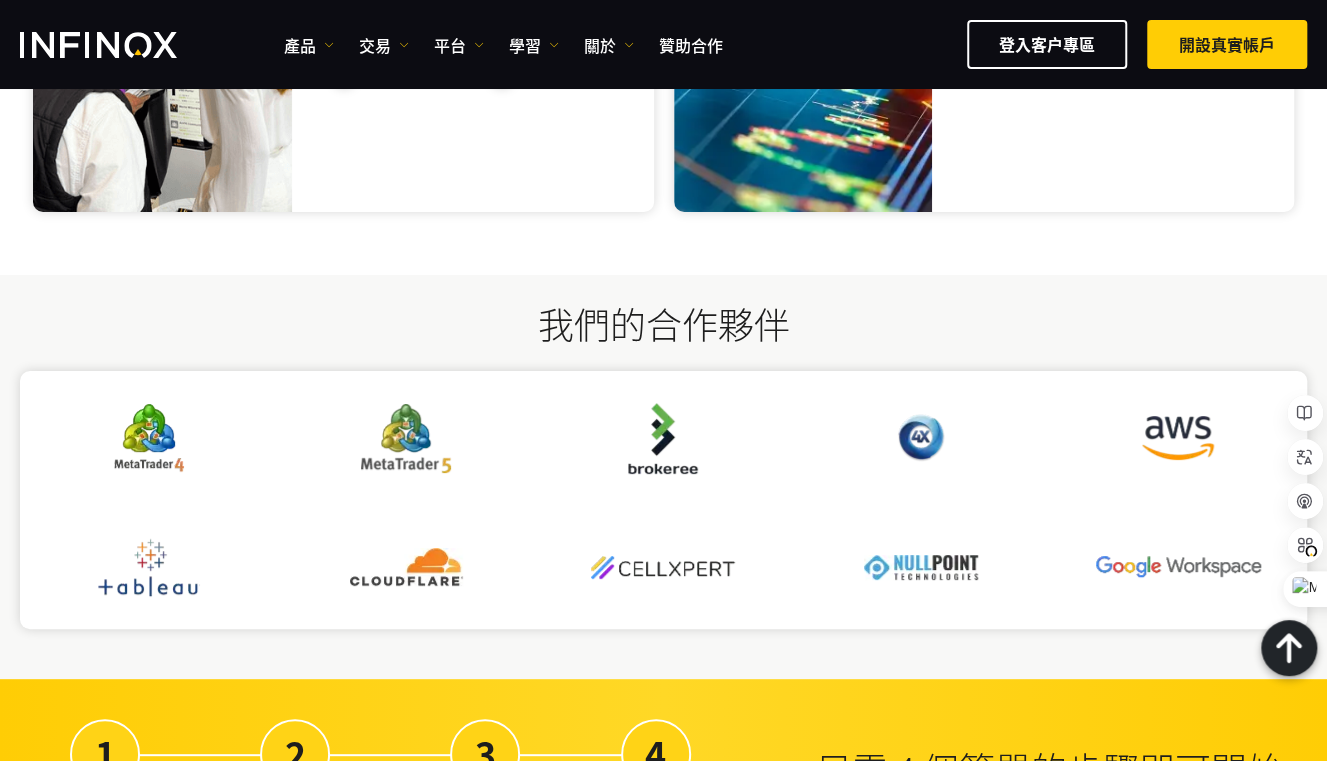 click on "我們的合作夥伴" at bounding box center (663, 465) 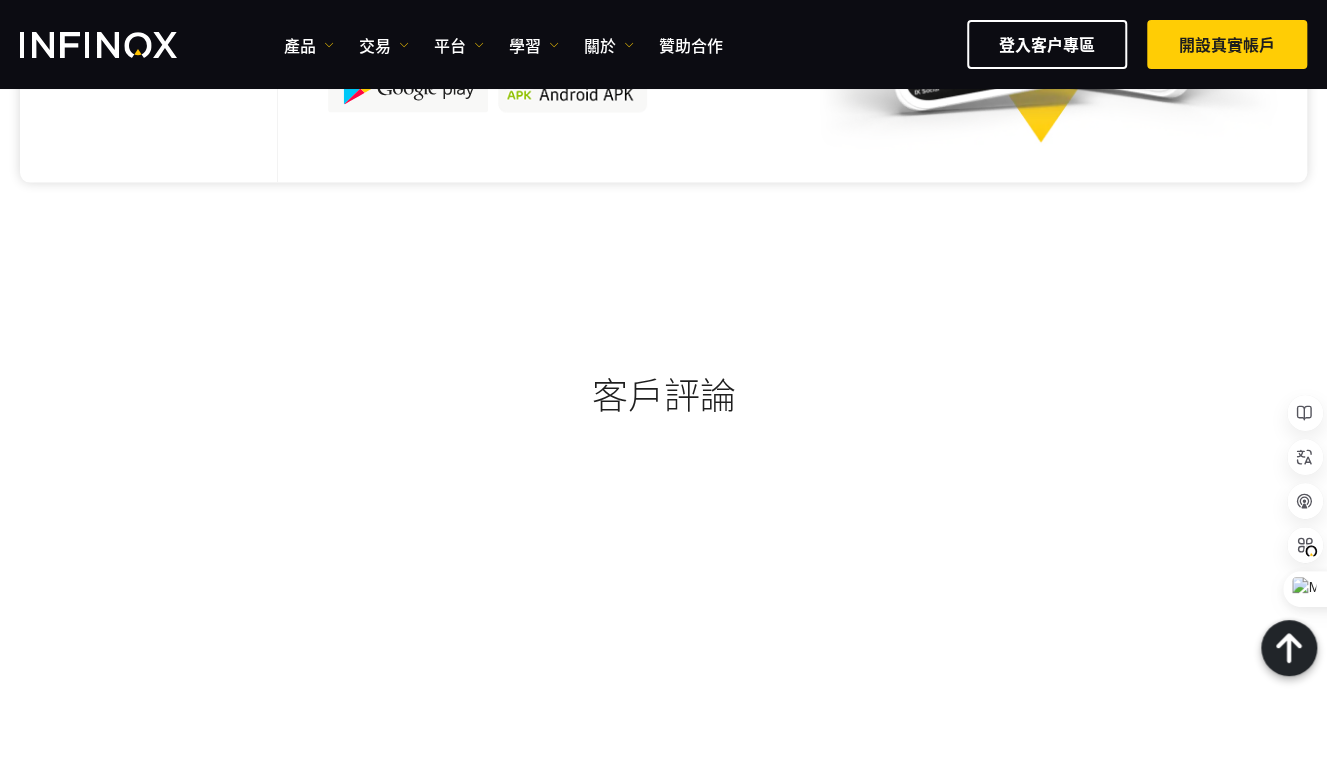 scroll, scrollTop: 6999, scrollLeft: 0, axis: vertical 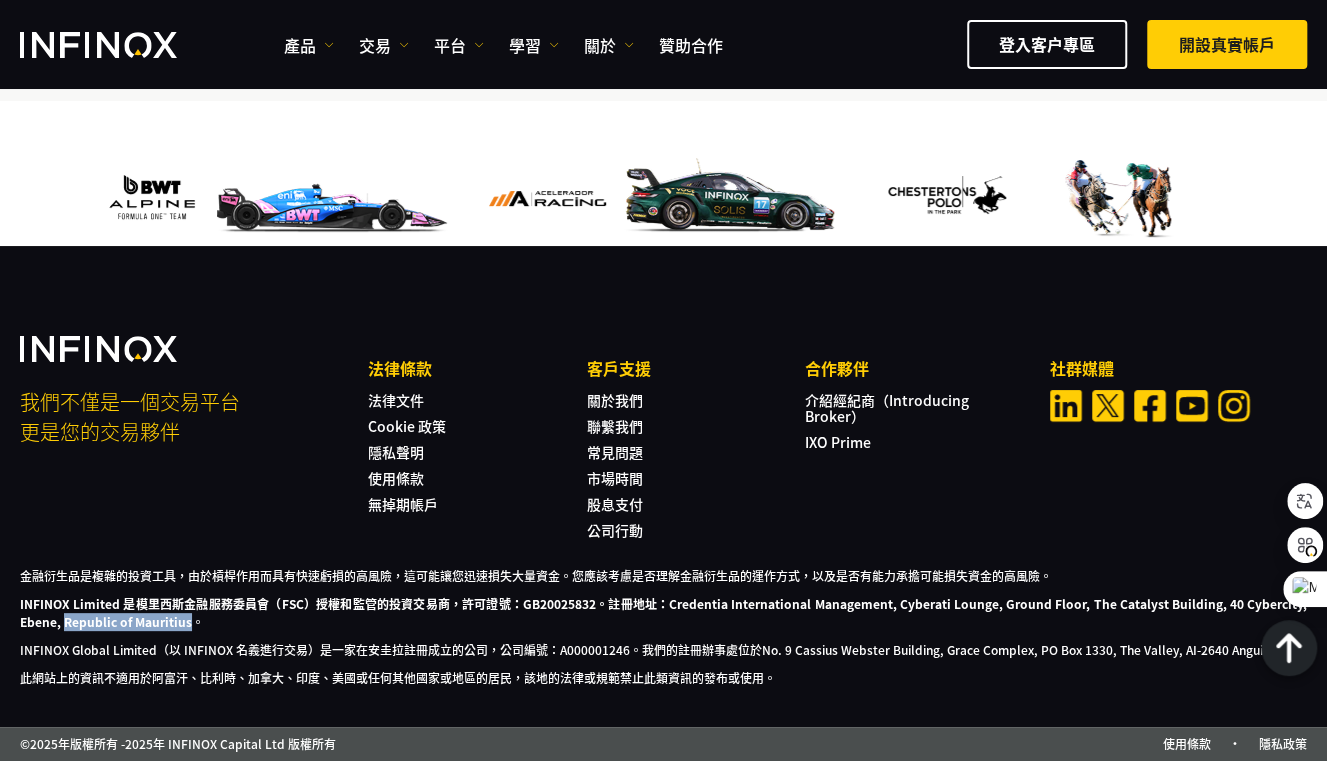 drag, startPoint x: 64, startPoint y: 618, endPoint x: 185, endPoint y: 622, distance: 121.0661 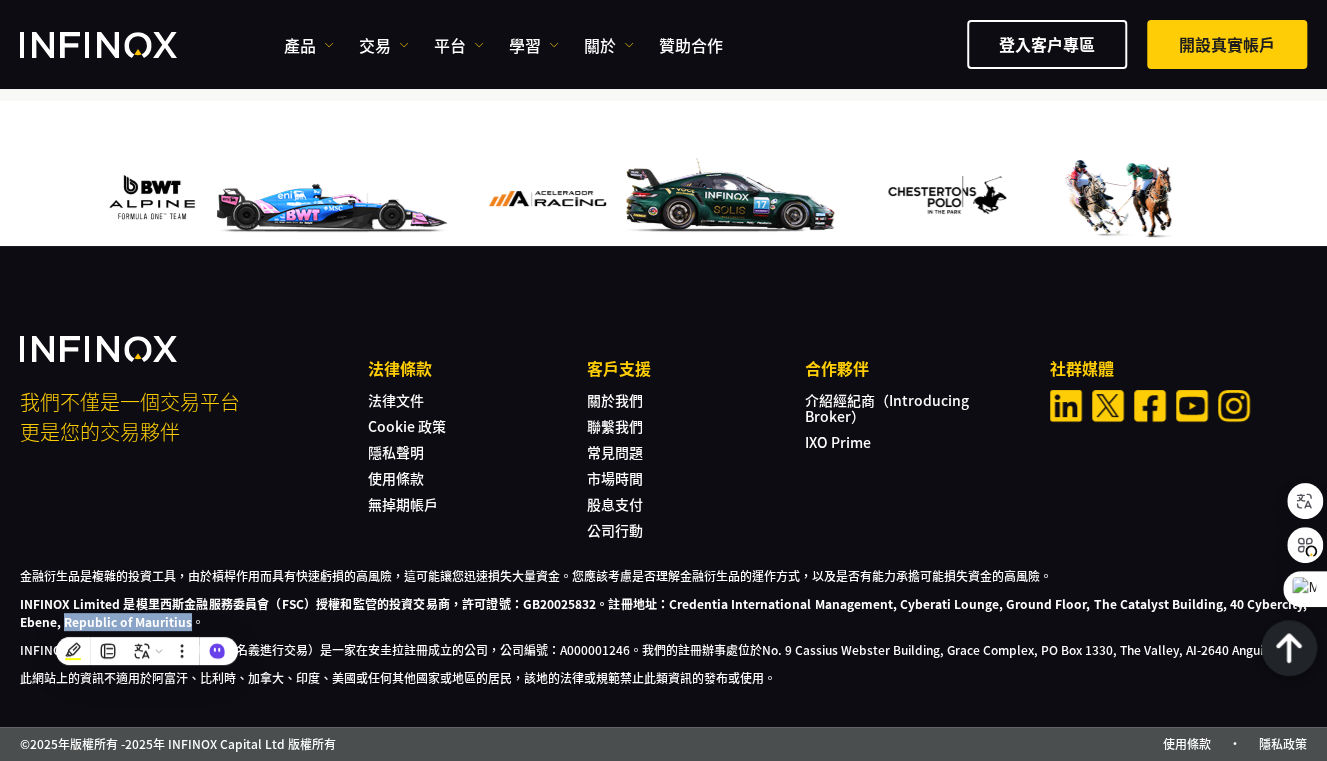 copy on "Republic of Mauritius" 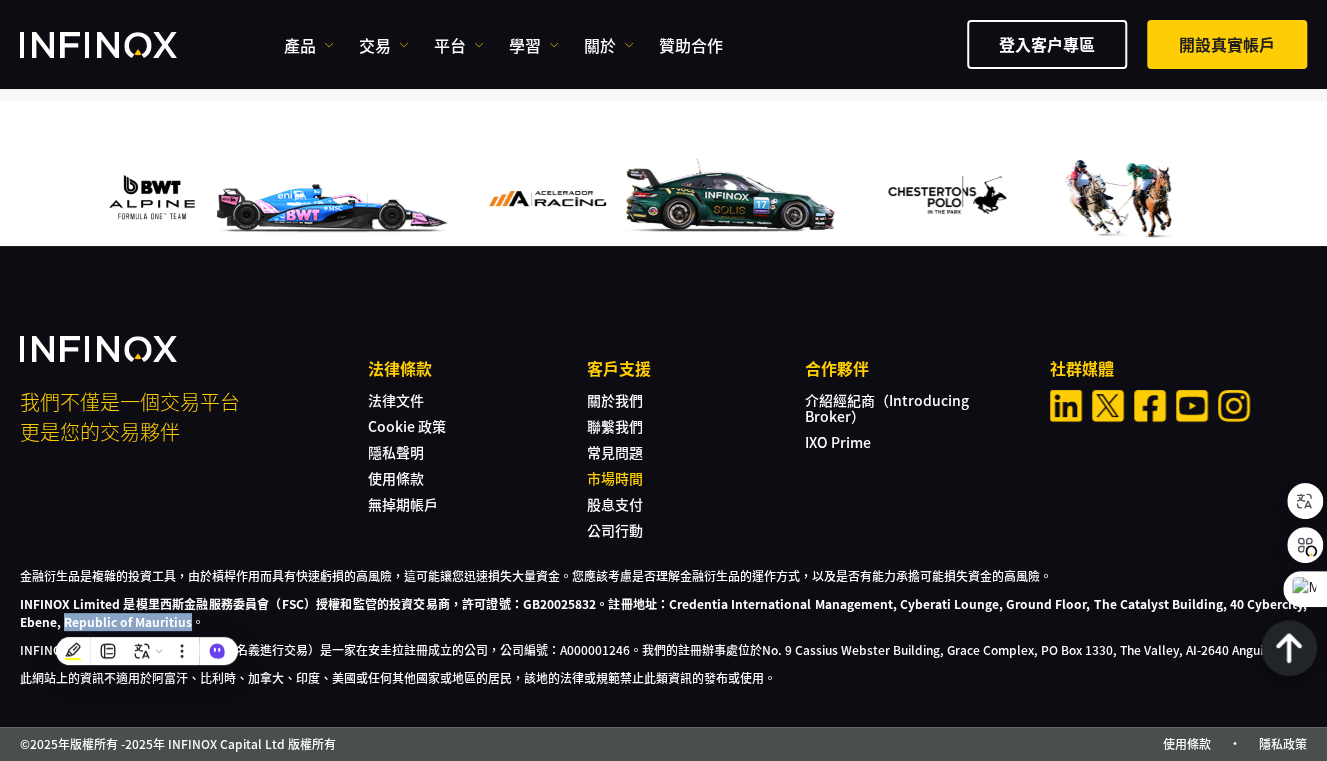 click on "市場時間" at bounding box center (615, 478) 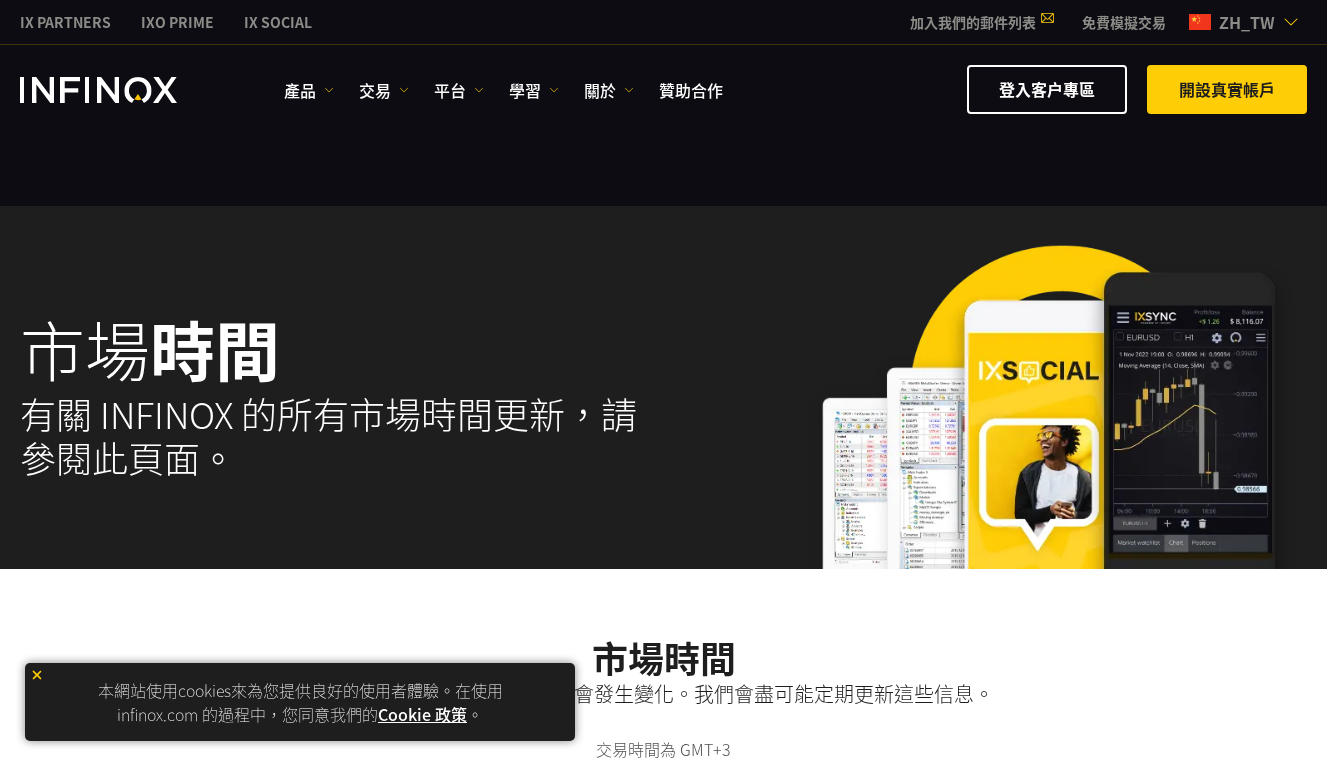 scroll, scrollTop: 333, scrollLeft: 0, axis: vertical 